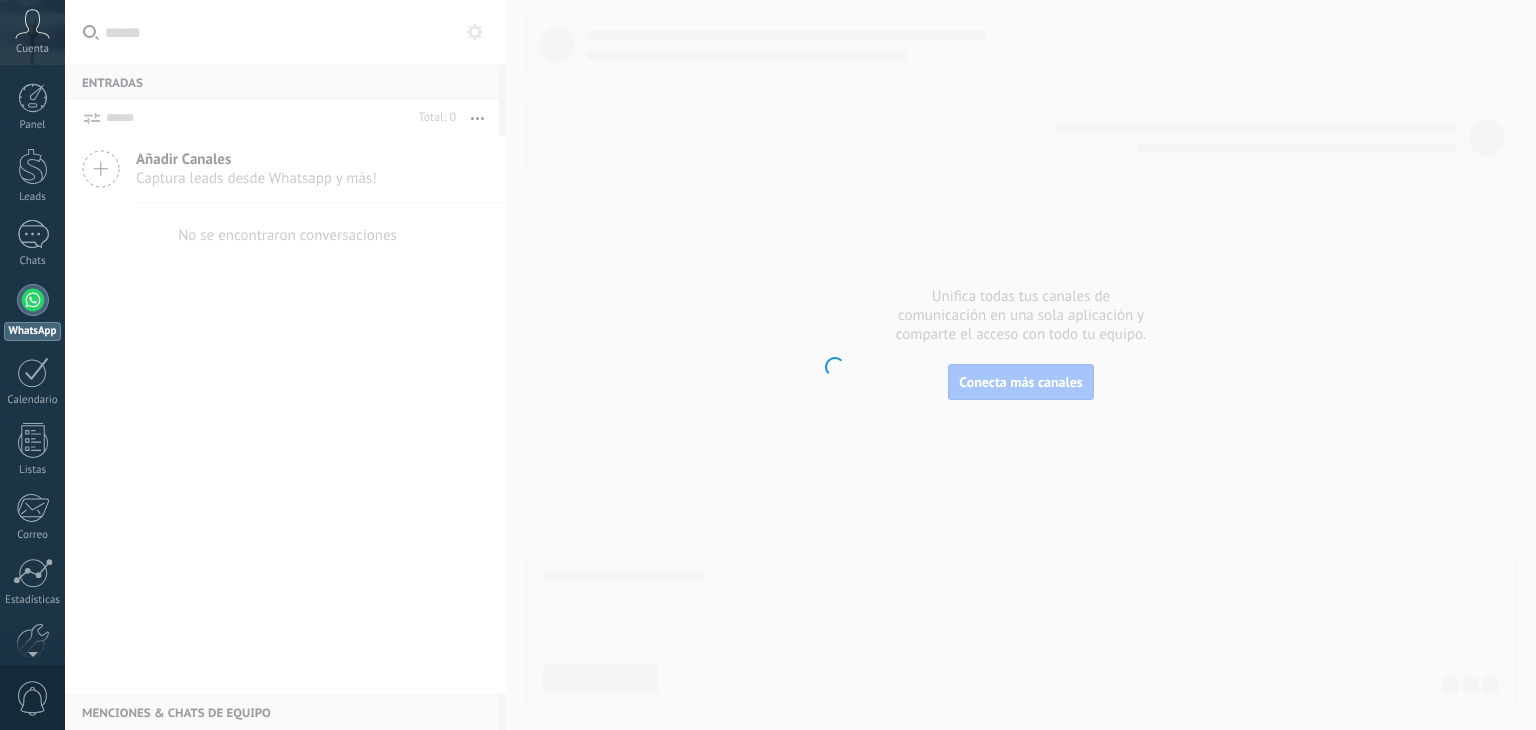 scroll, scrollTop: 0, scrollLeft: 0, axis: both 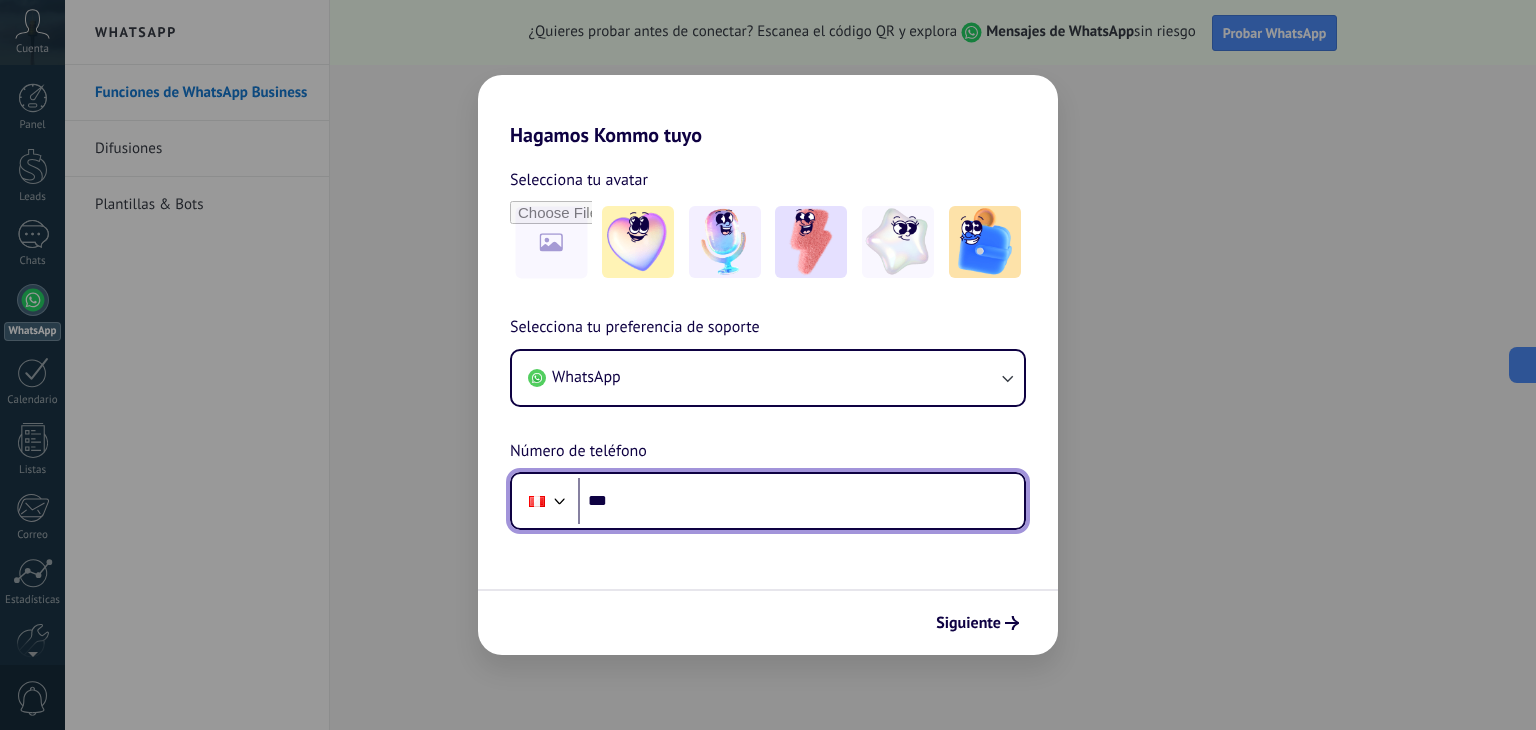 click on "***" at bounding box center [801, 501] 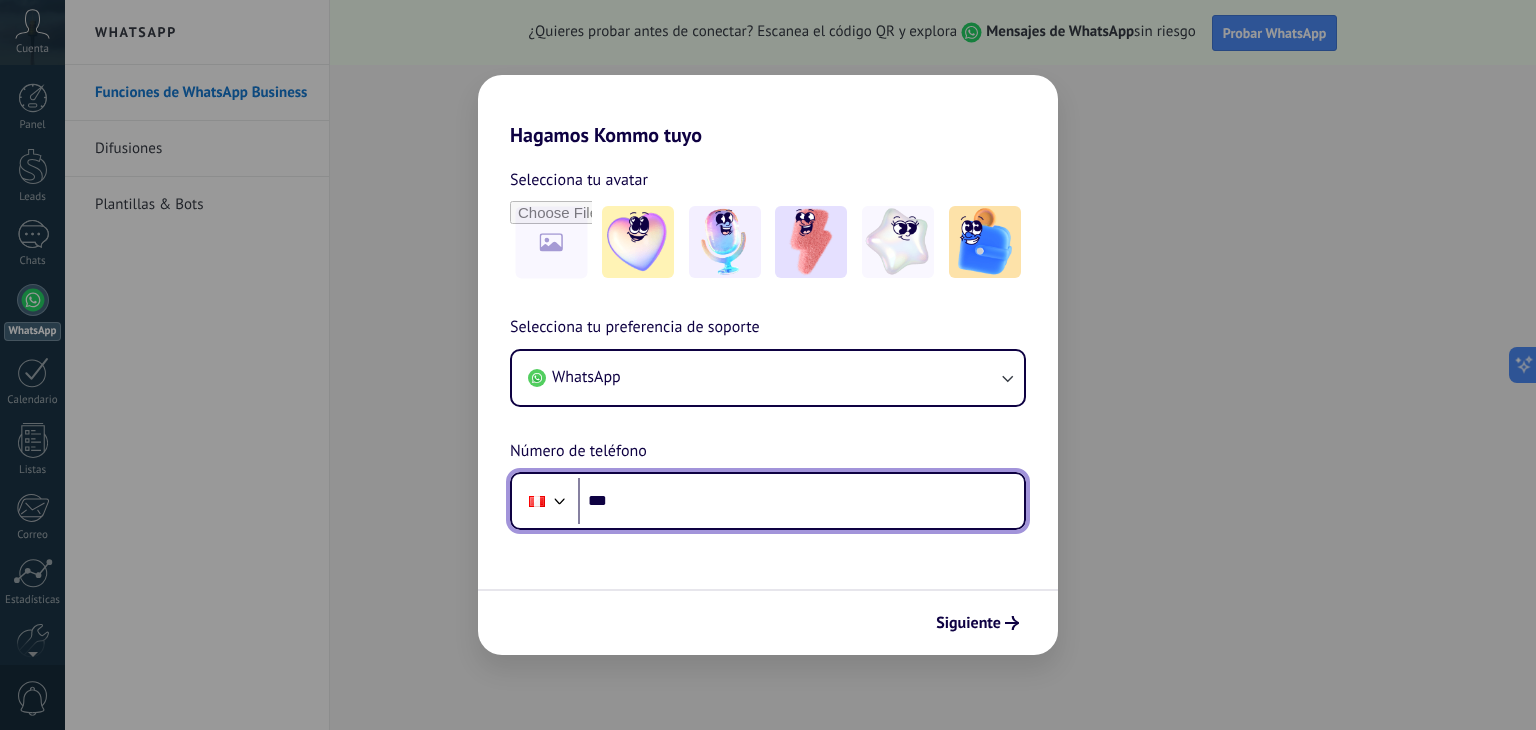 paste on "**********" 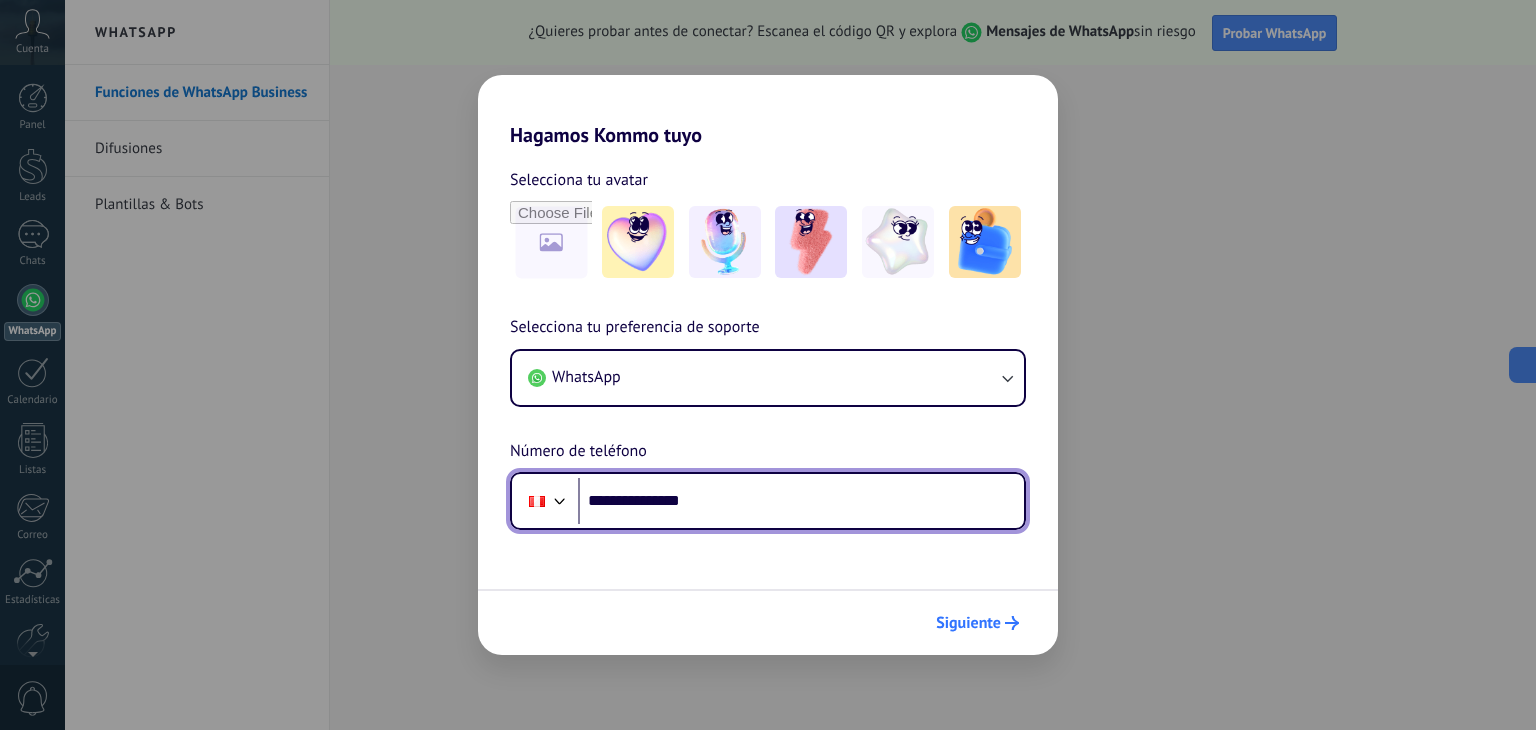 type on "**********" 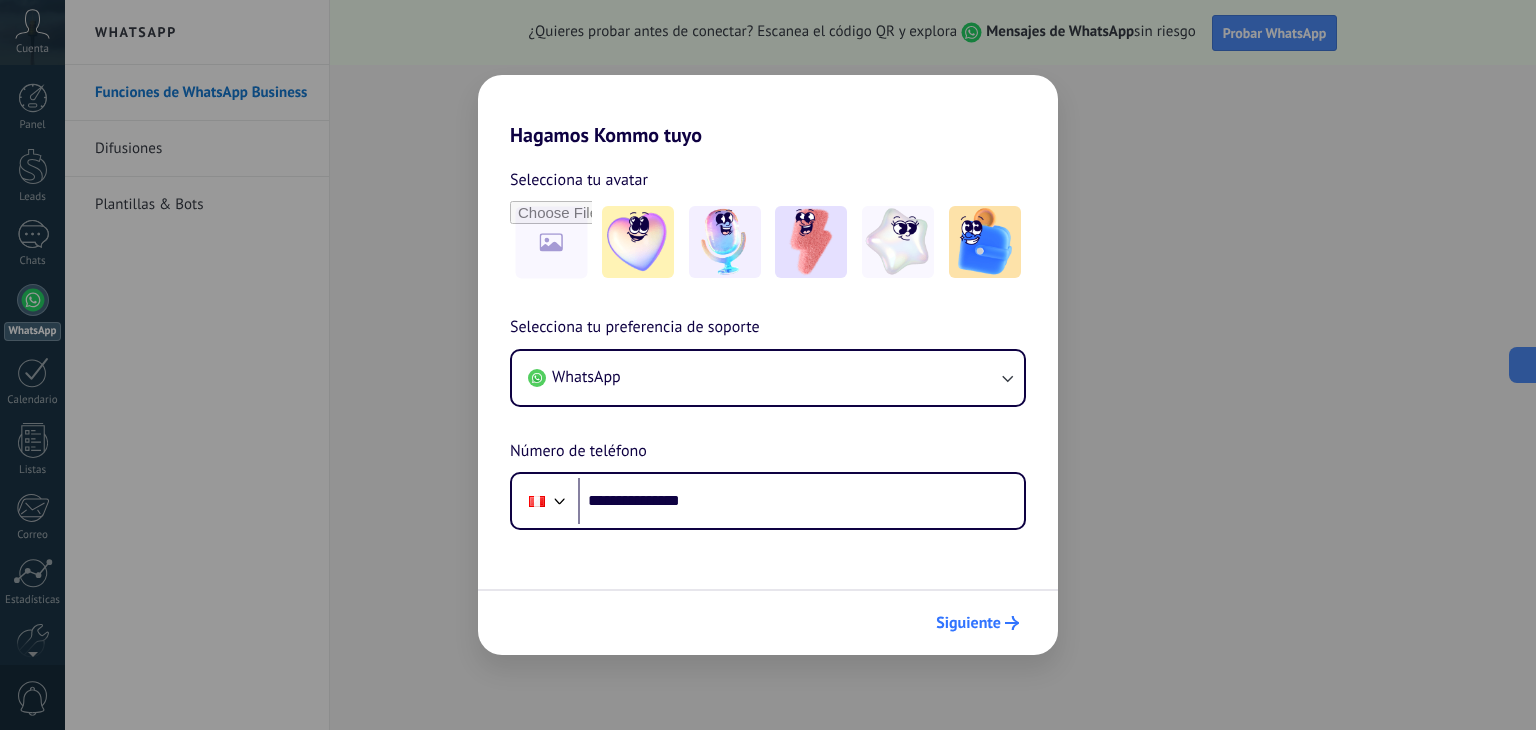 click on "Siguiente" at bounding box center (968, 623) 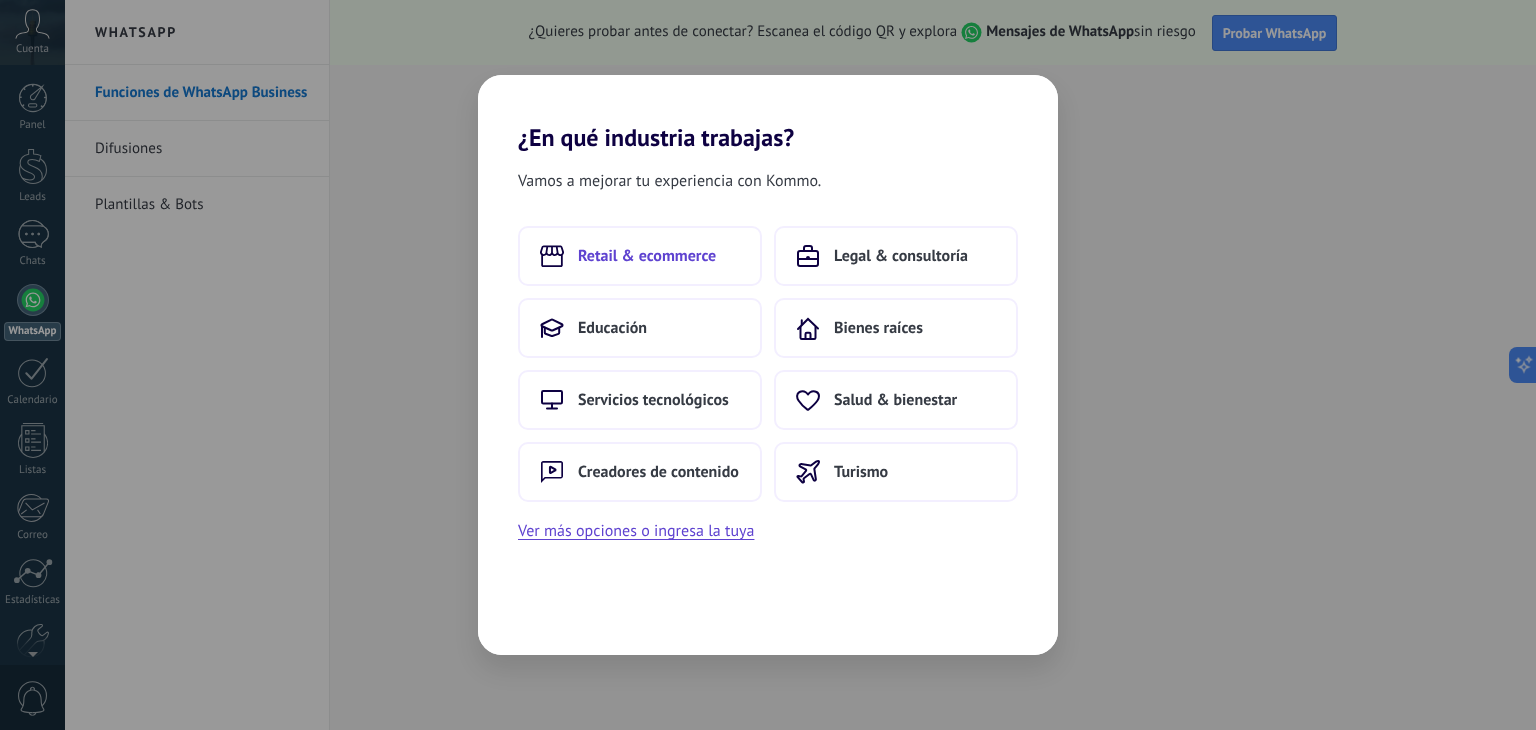 click on "Retail & ecommerce" at bounding box center [640, 256] 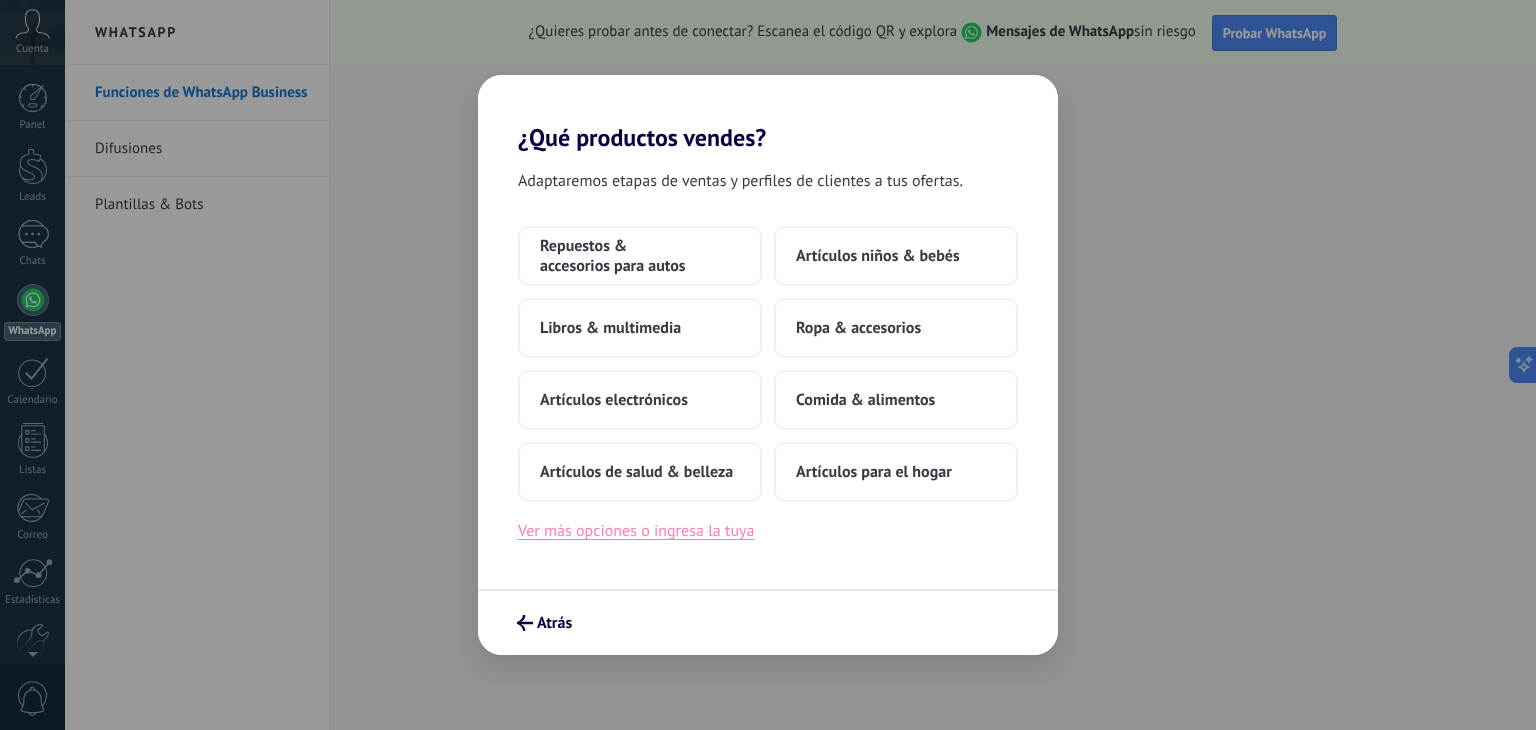 click on "Ver más opciones o ingresa la tuya" at bounding box center (636, 531) 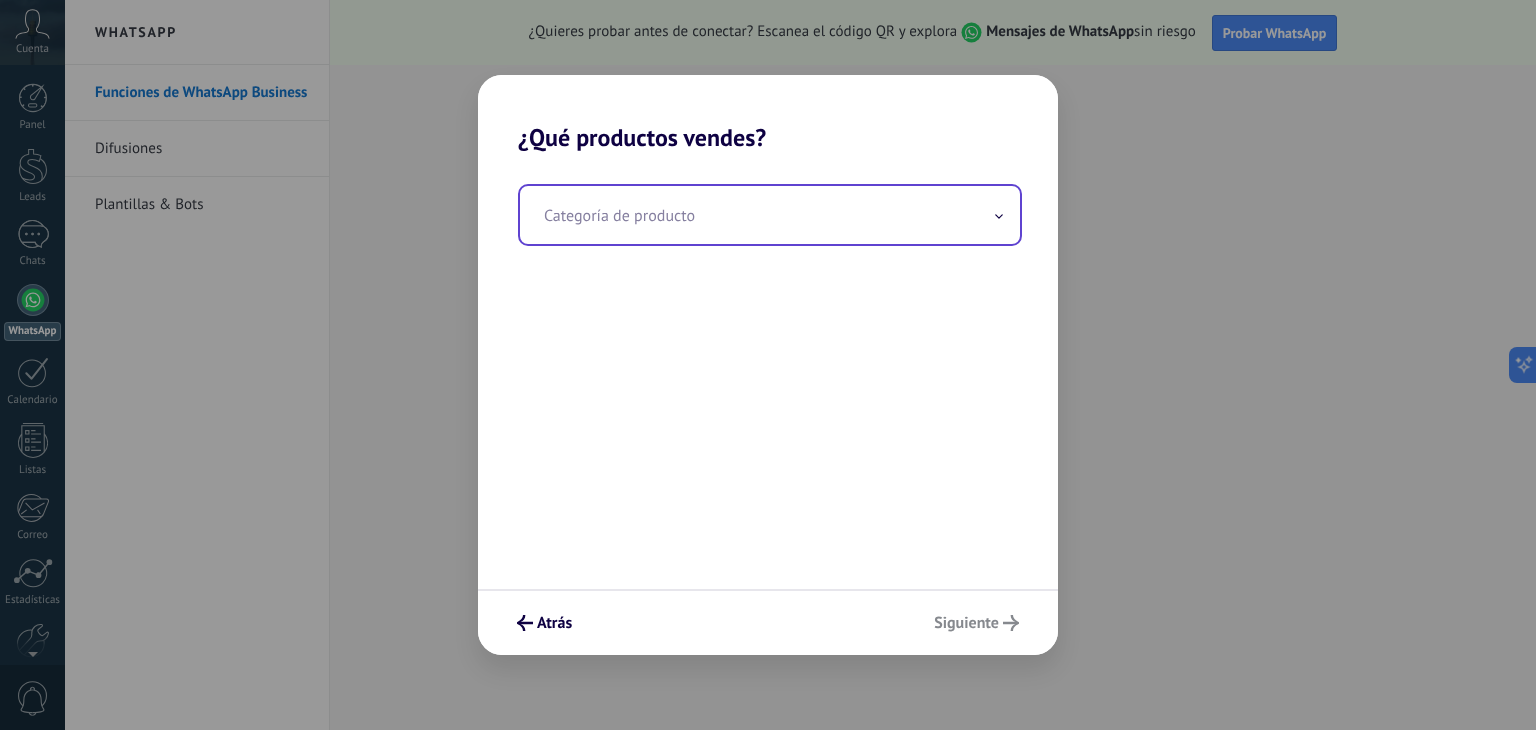 click at bounding box center [770, 215] 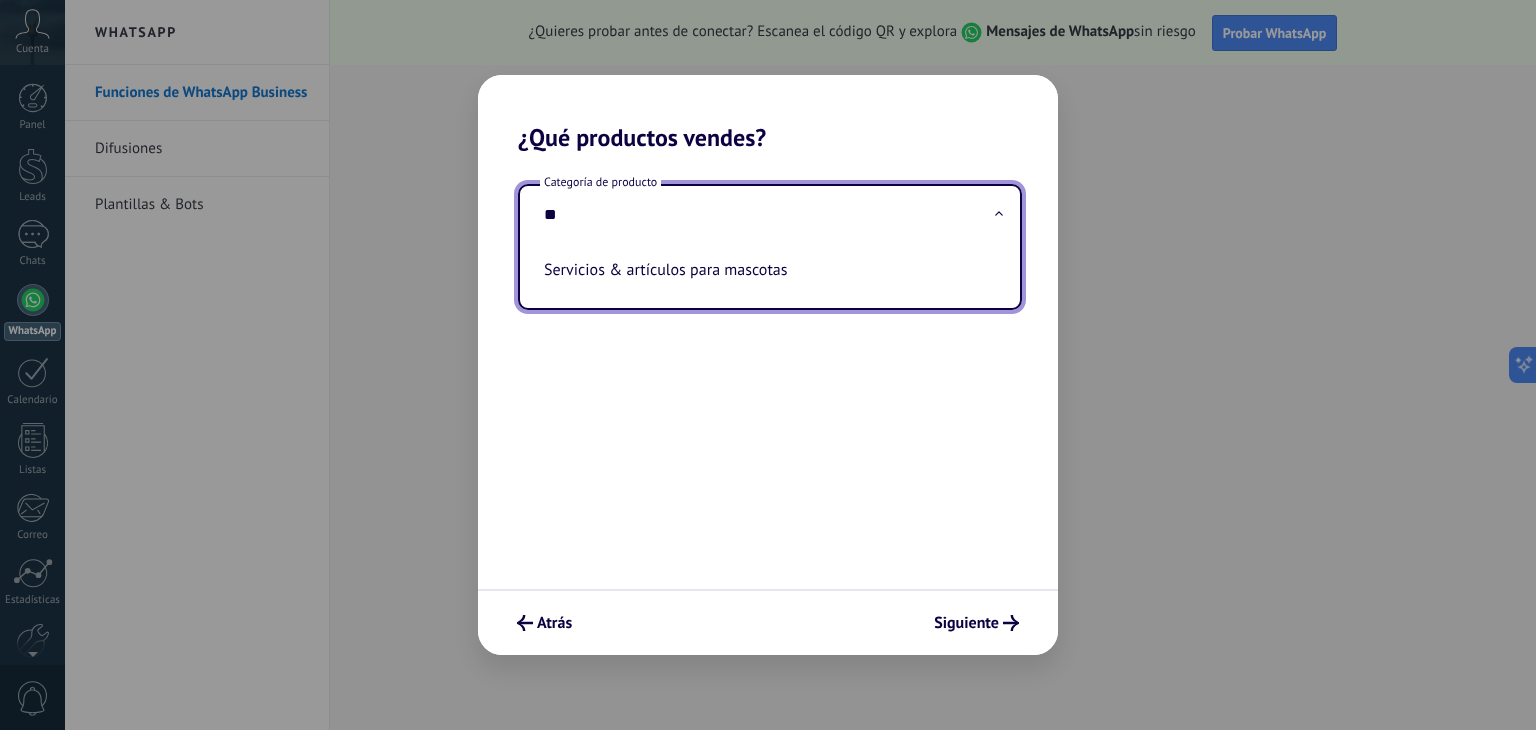 drag, startPoint x: 509, startPoint y: 198, endPoint x: 431, endPoint y: 177, distance: 80.77747 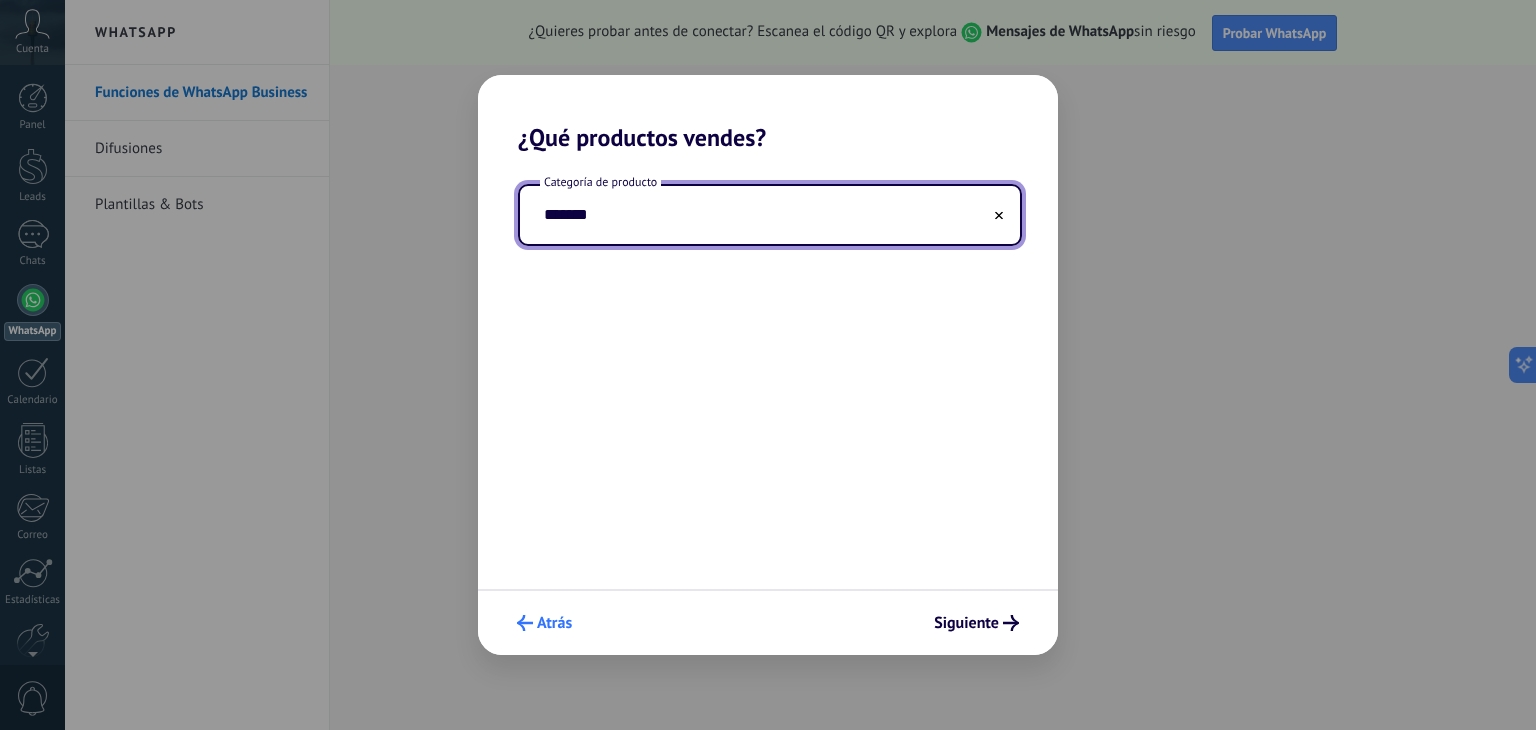 type on "*******" 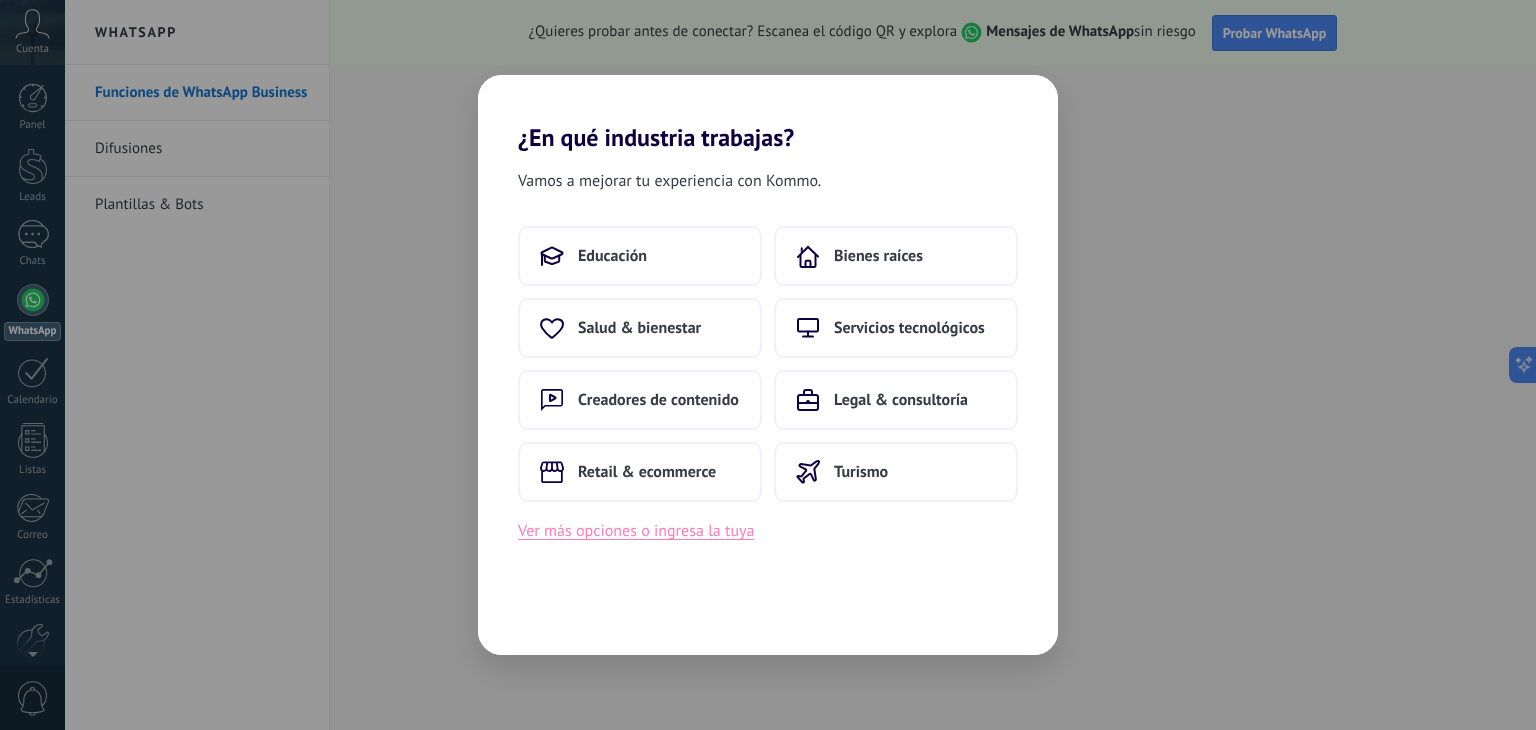 click on "Ver más opciones o ingresa la tuya" at bounding box center [636, 531] 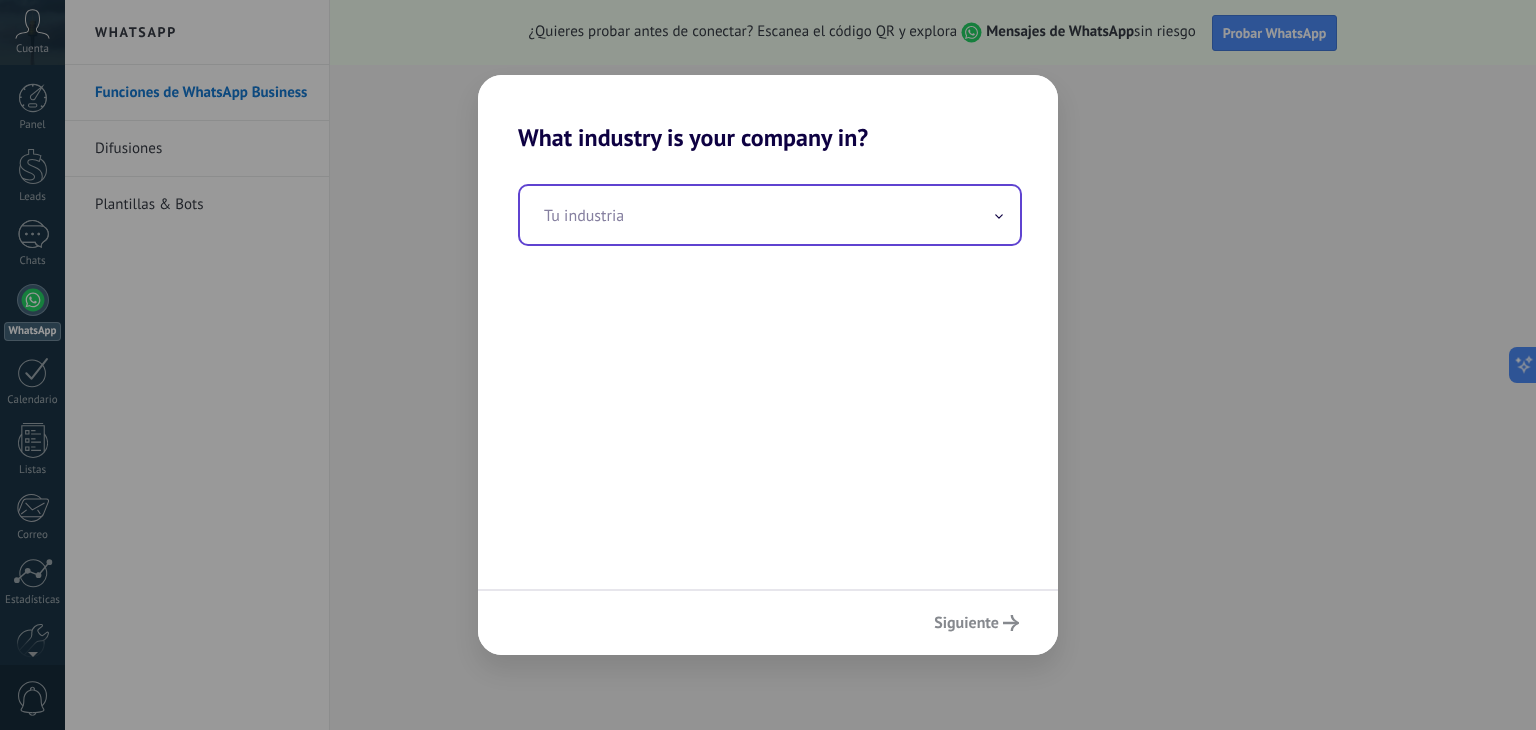 click at bounding box center (770, 215) 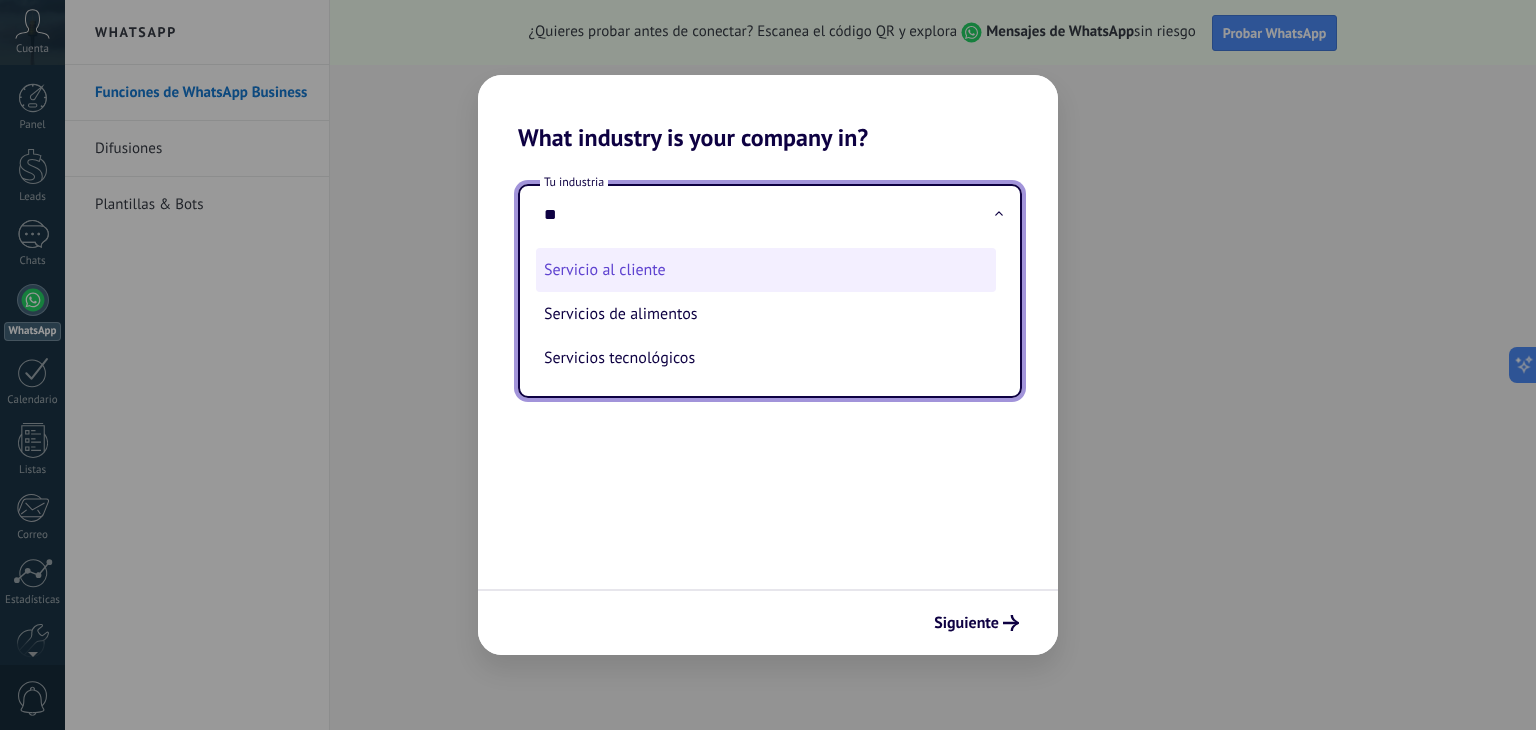 type on "**" 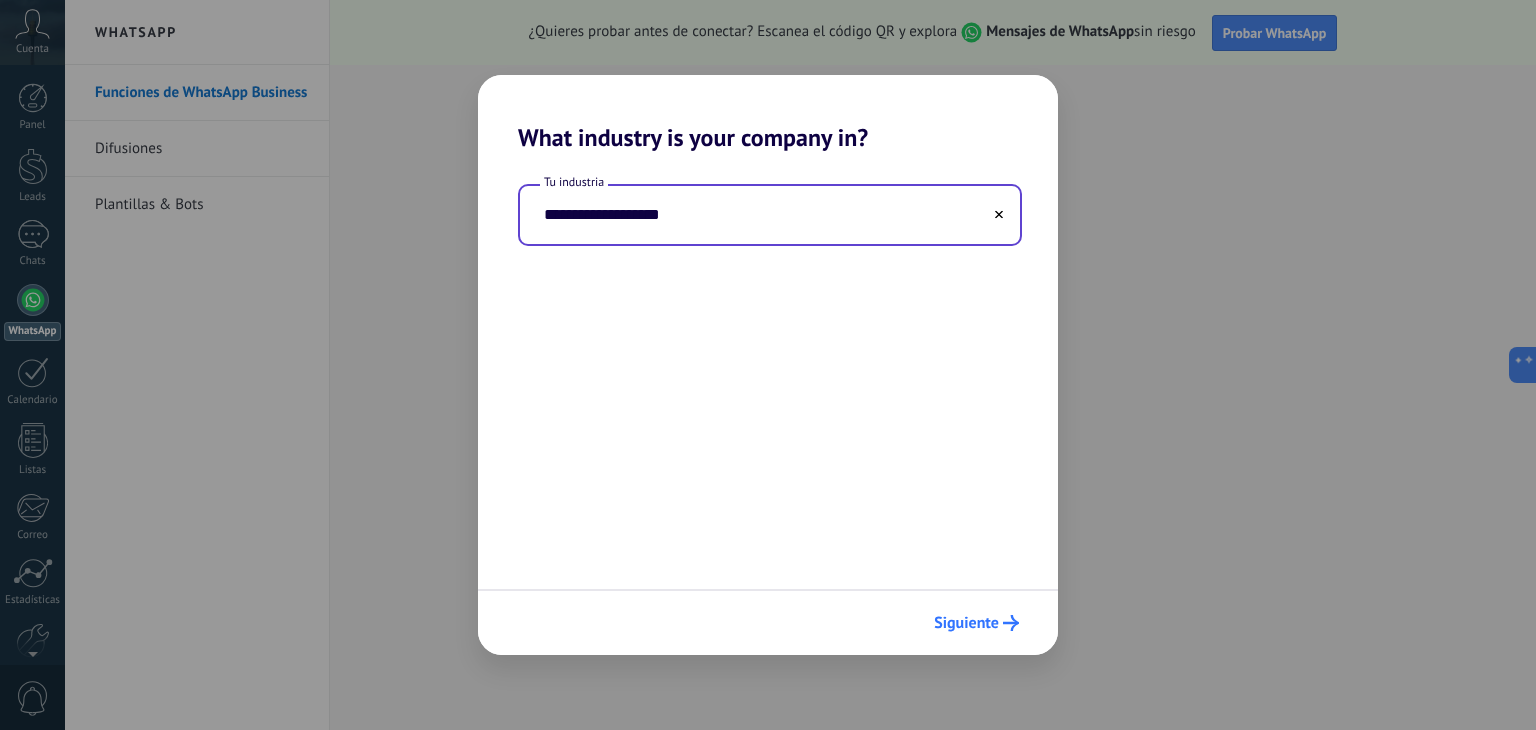 click on "Siguiente" at bounding box center (966, 623) 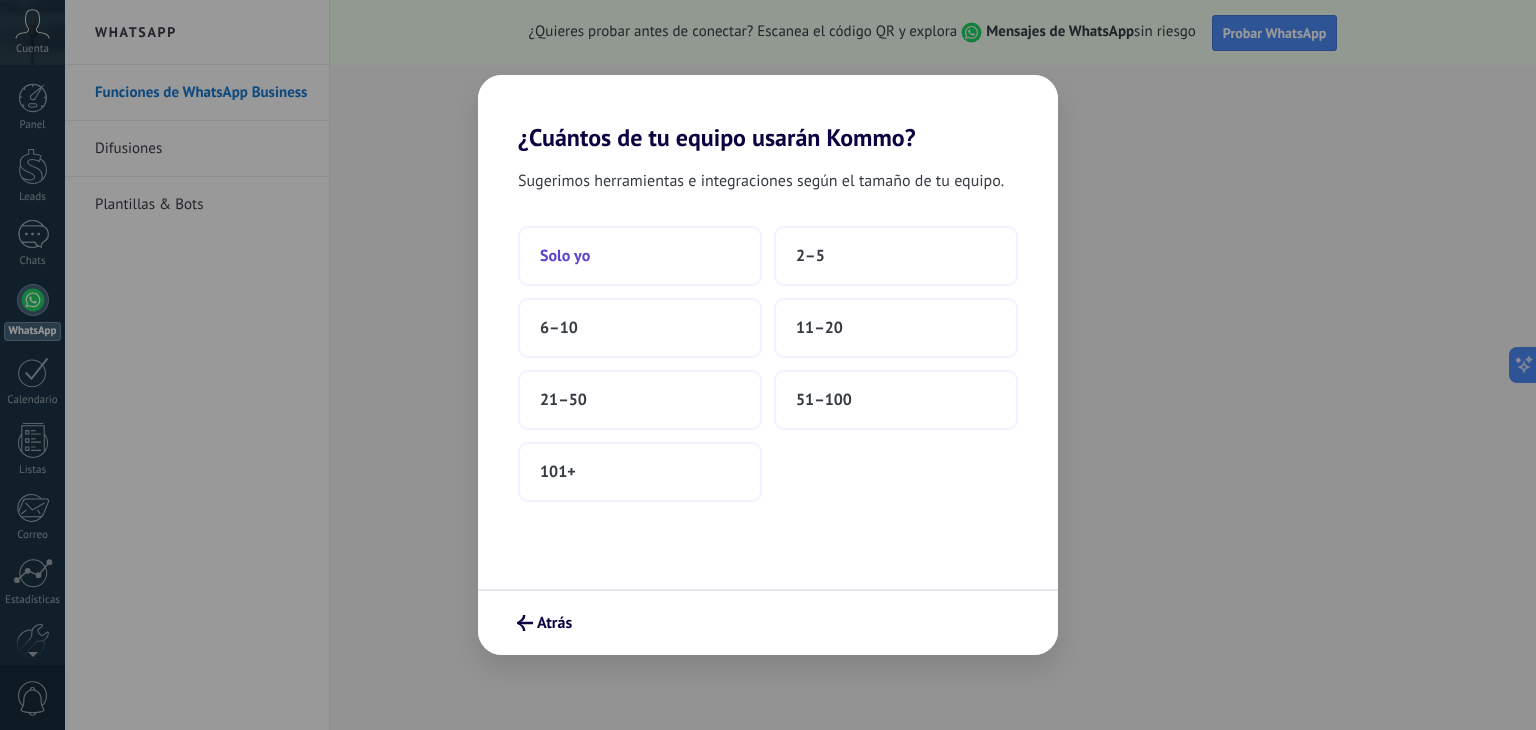 click on "Solo yo" at bounding box center [640, 256] 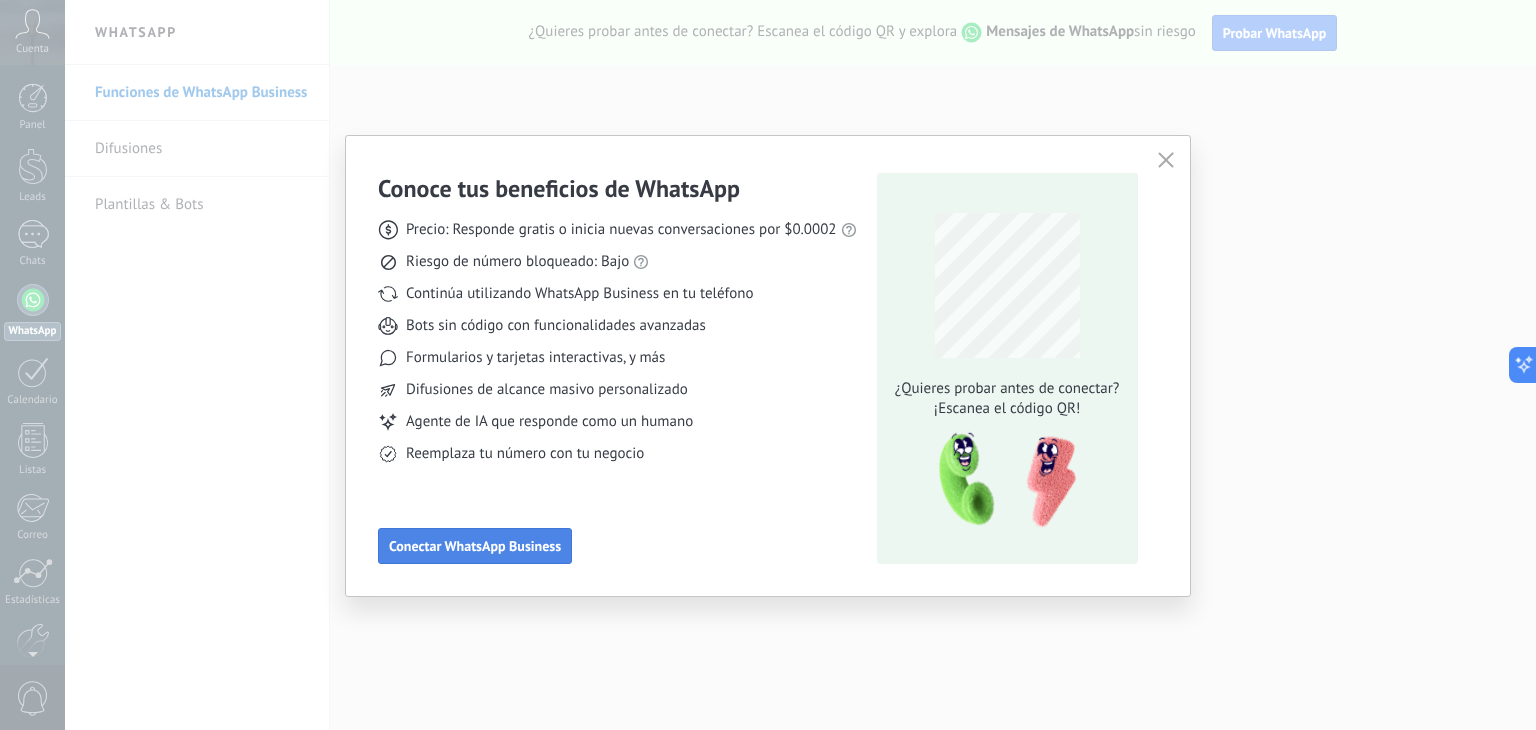 click on "Conectar WhatsApp Business" at bounding box center [475, 546] 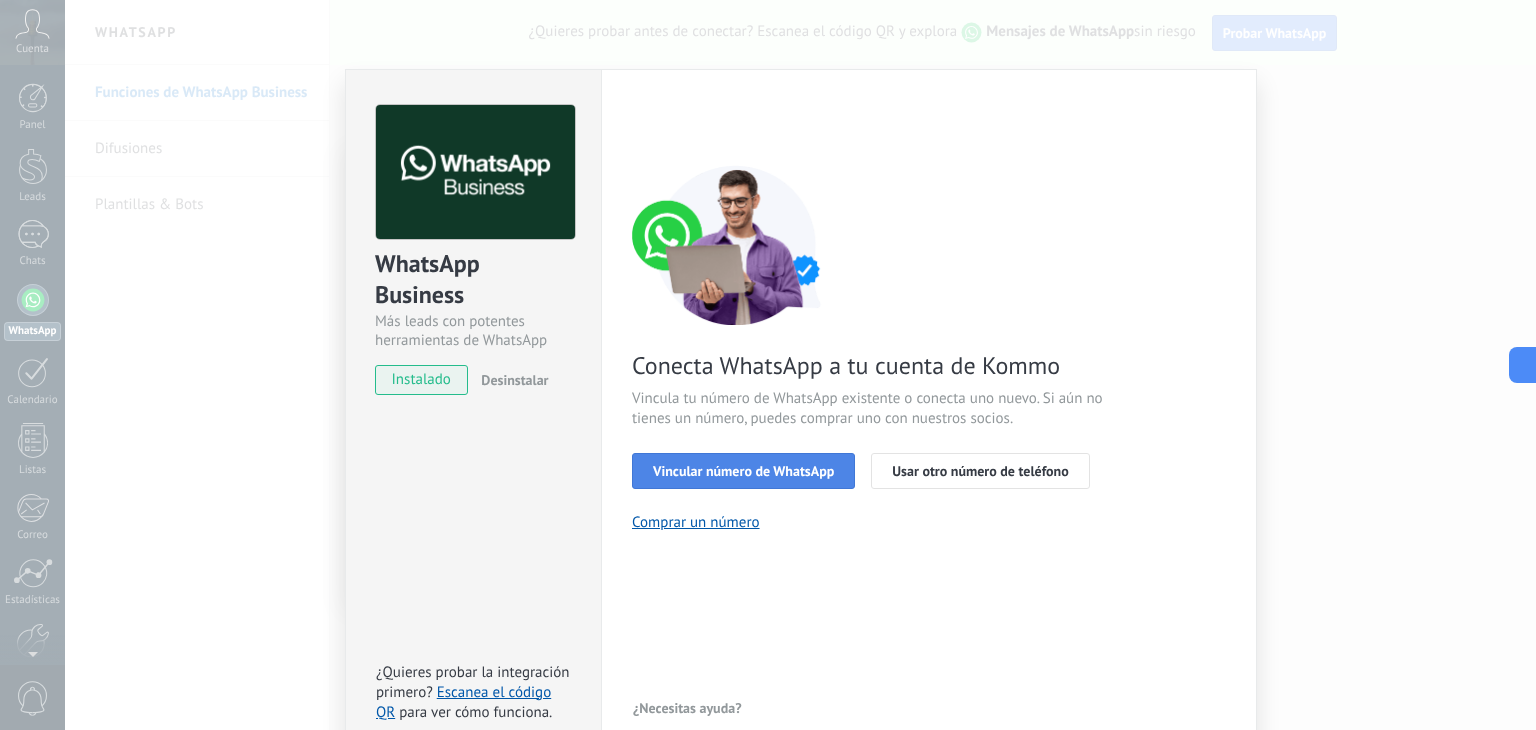 click on "Vincular número de WhatsApp" at bounding box center [743, 471] 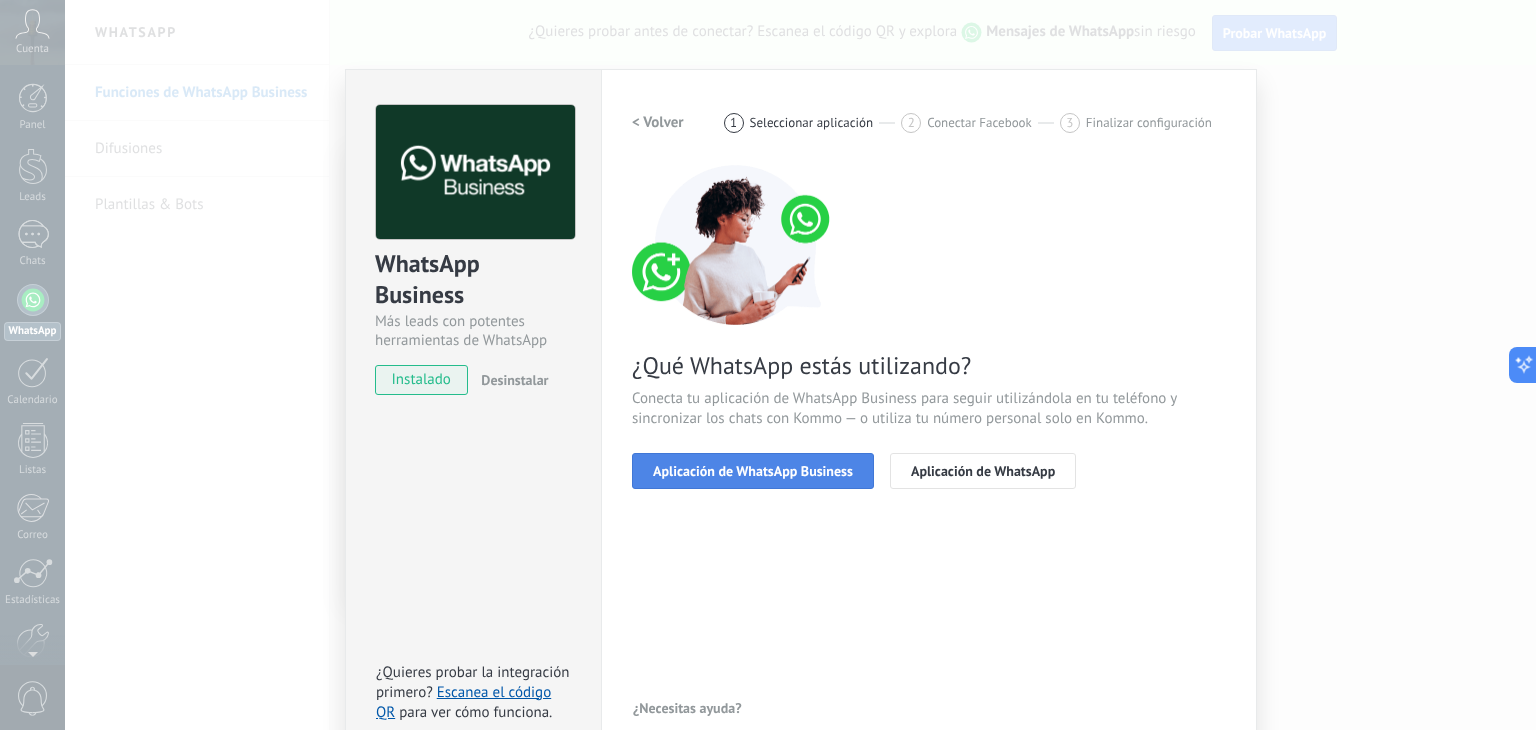 click on "Aplicación de WhatsApp Business" at bounding box center (753, 471) 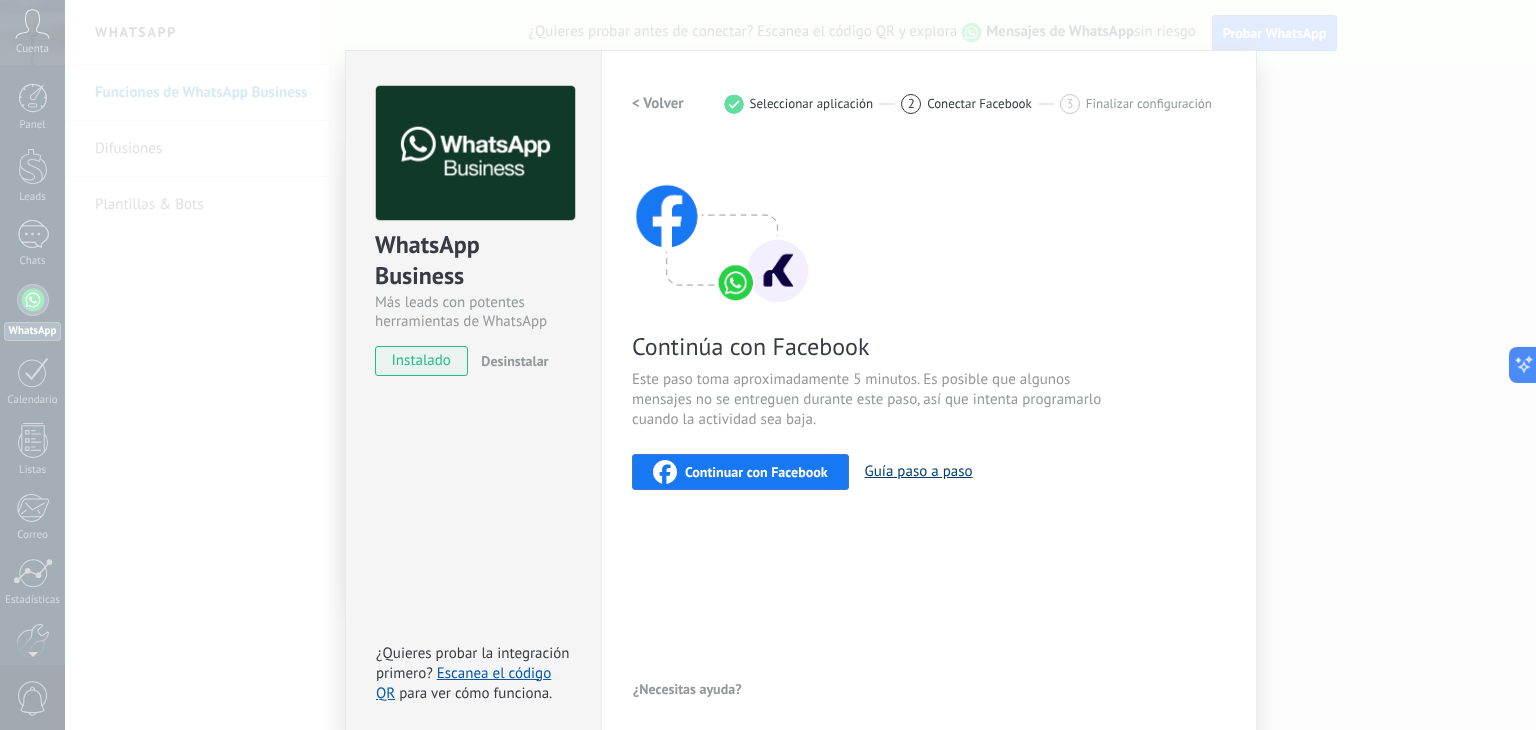 scroll, scrollTop: 28, scrollLeft: 0, axis: vertical 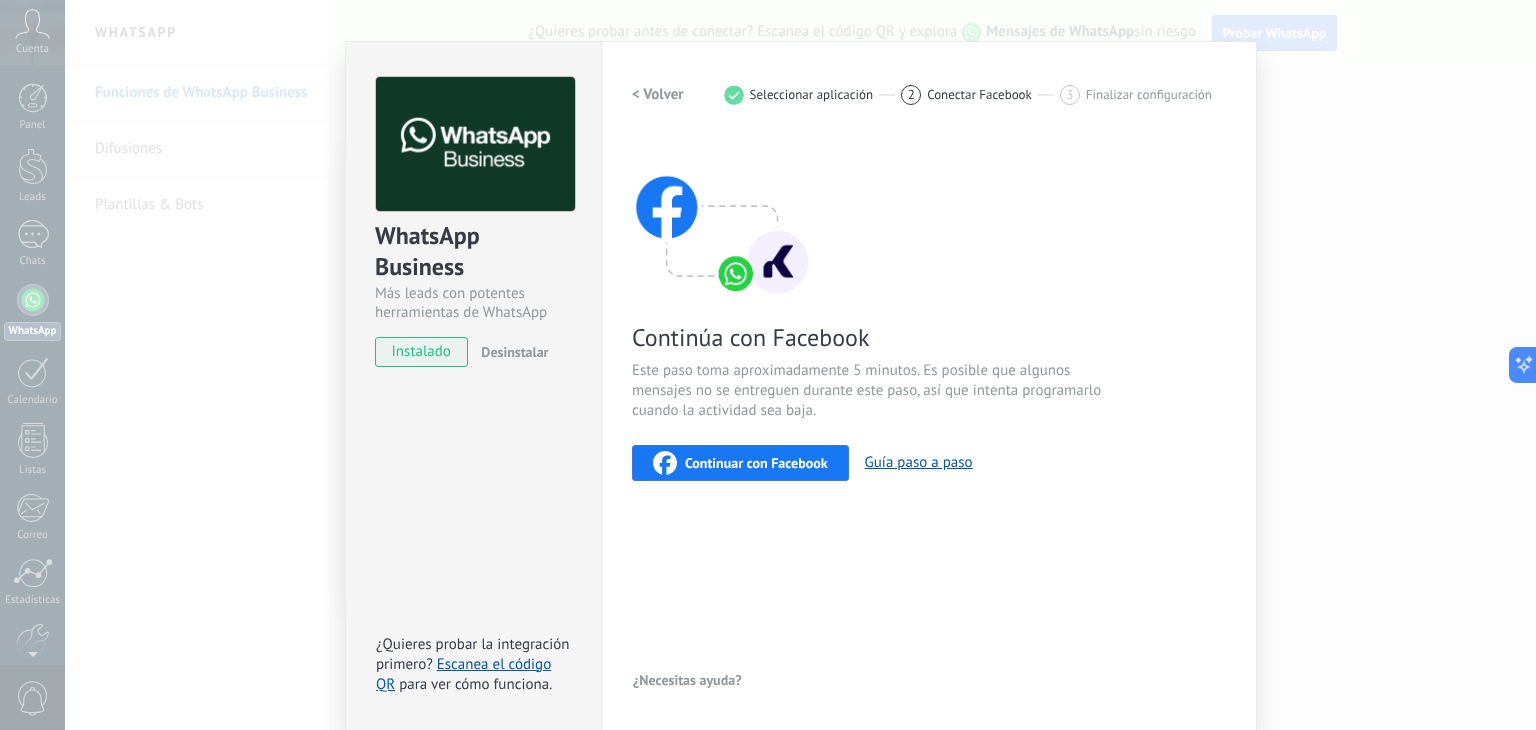 click on "instalado" at bounding box center [421, 352] 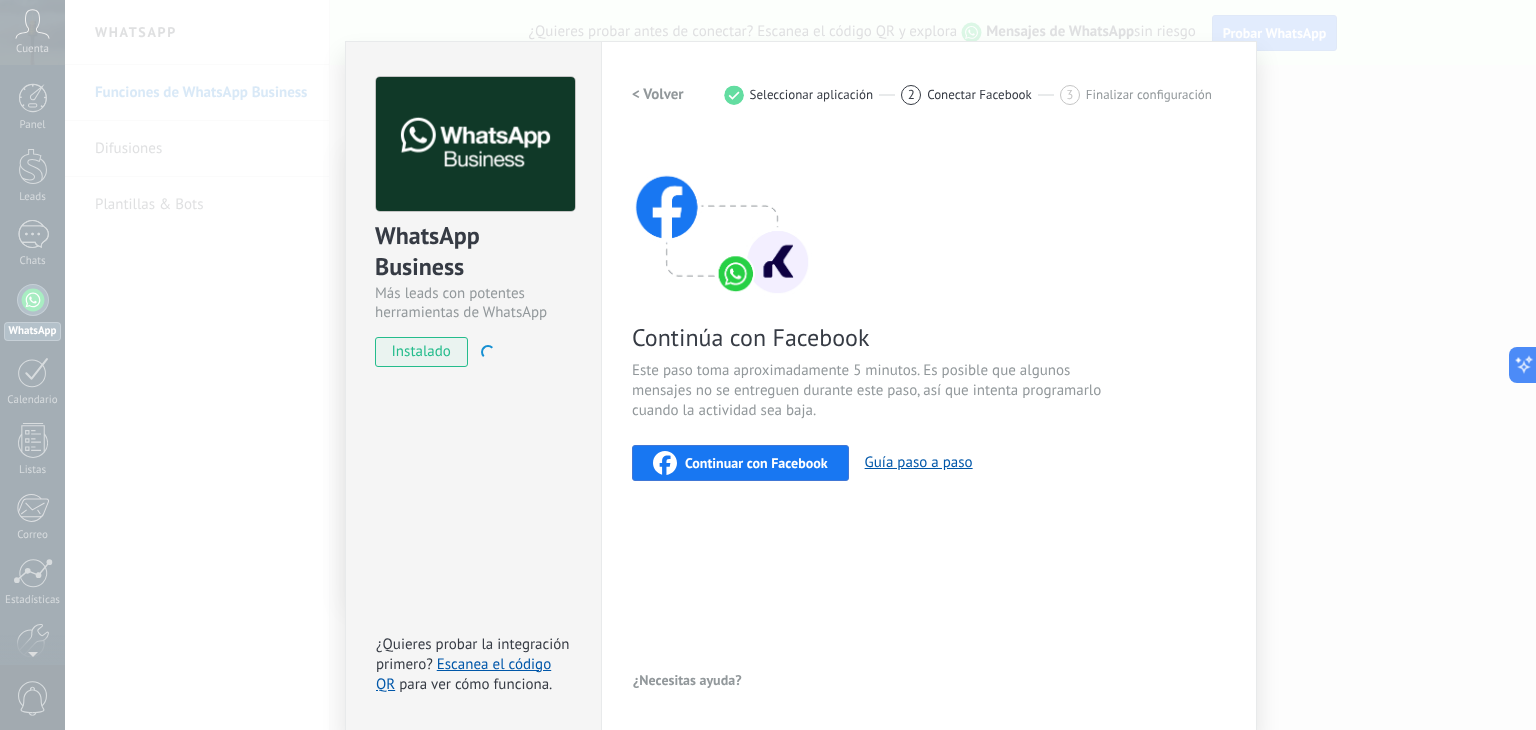 scroll, scrollTop: 0, scrollLeft: 0, axis: both 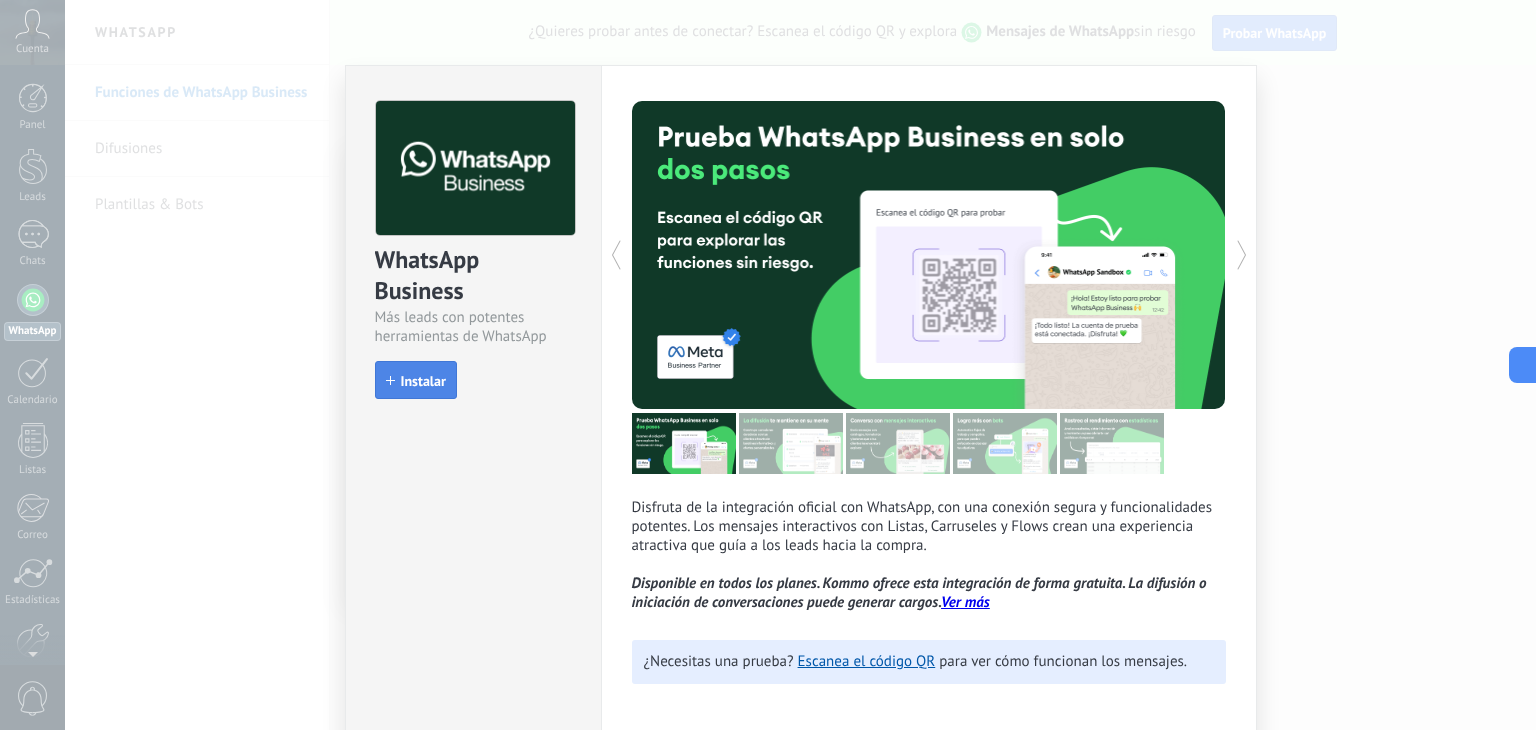 click on "Instalar" at bounding box center (416, 380) 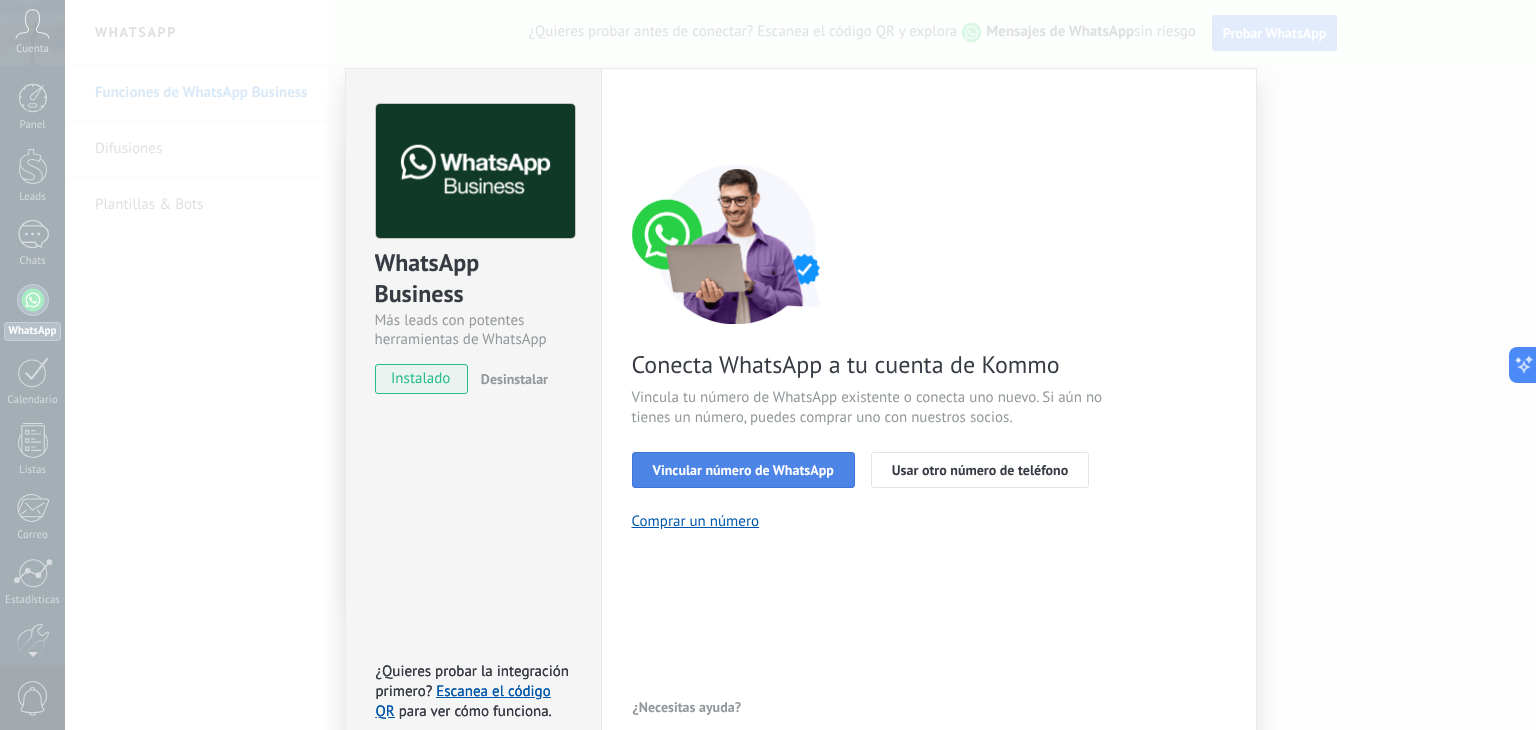 click on "Vincular número de WhatsApp" at bounding box center (743, 470) 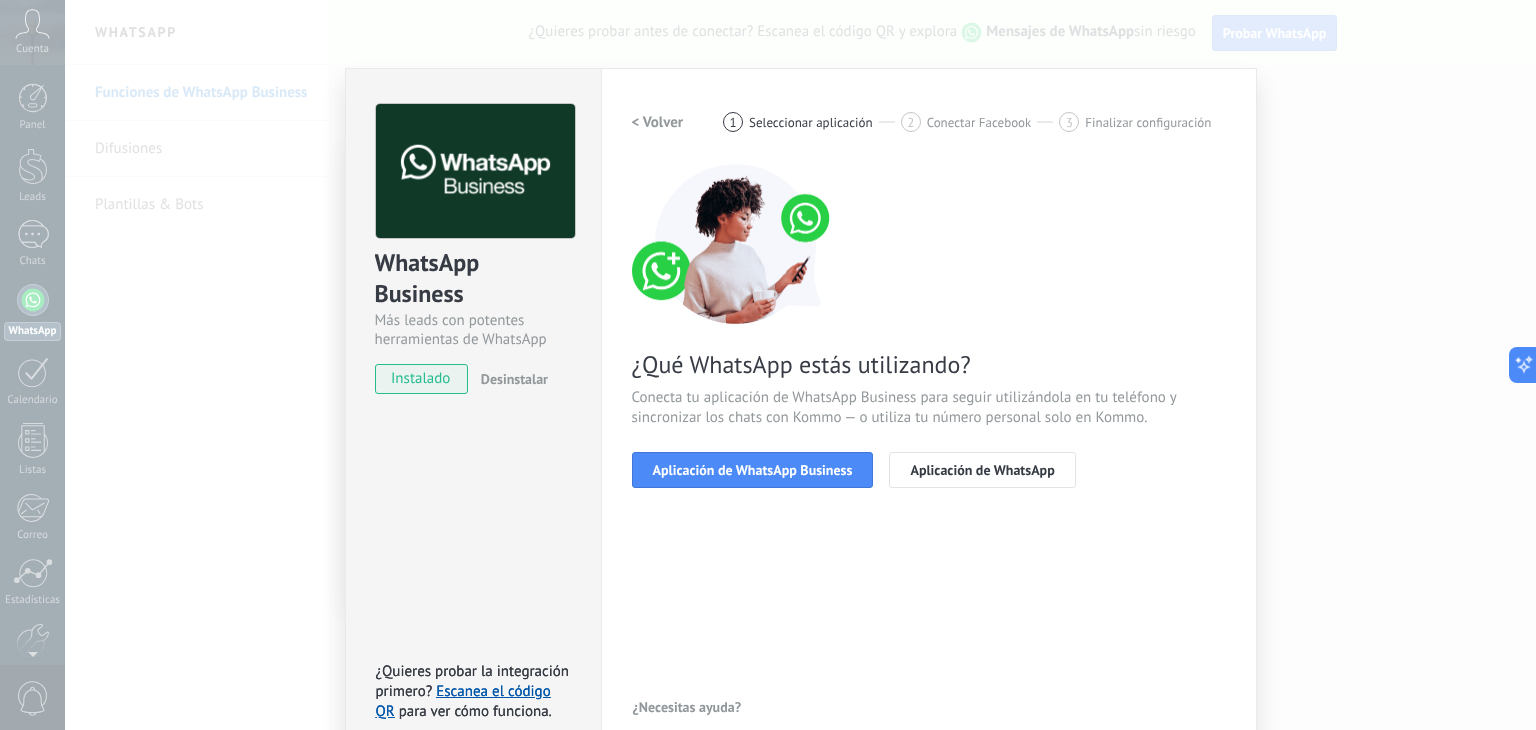 click on "Aplicación de WhatsApp Business" at bounding box center [753, 470] 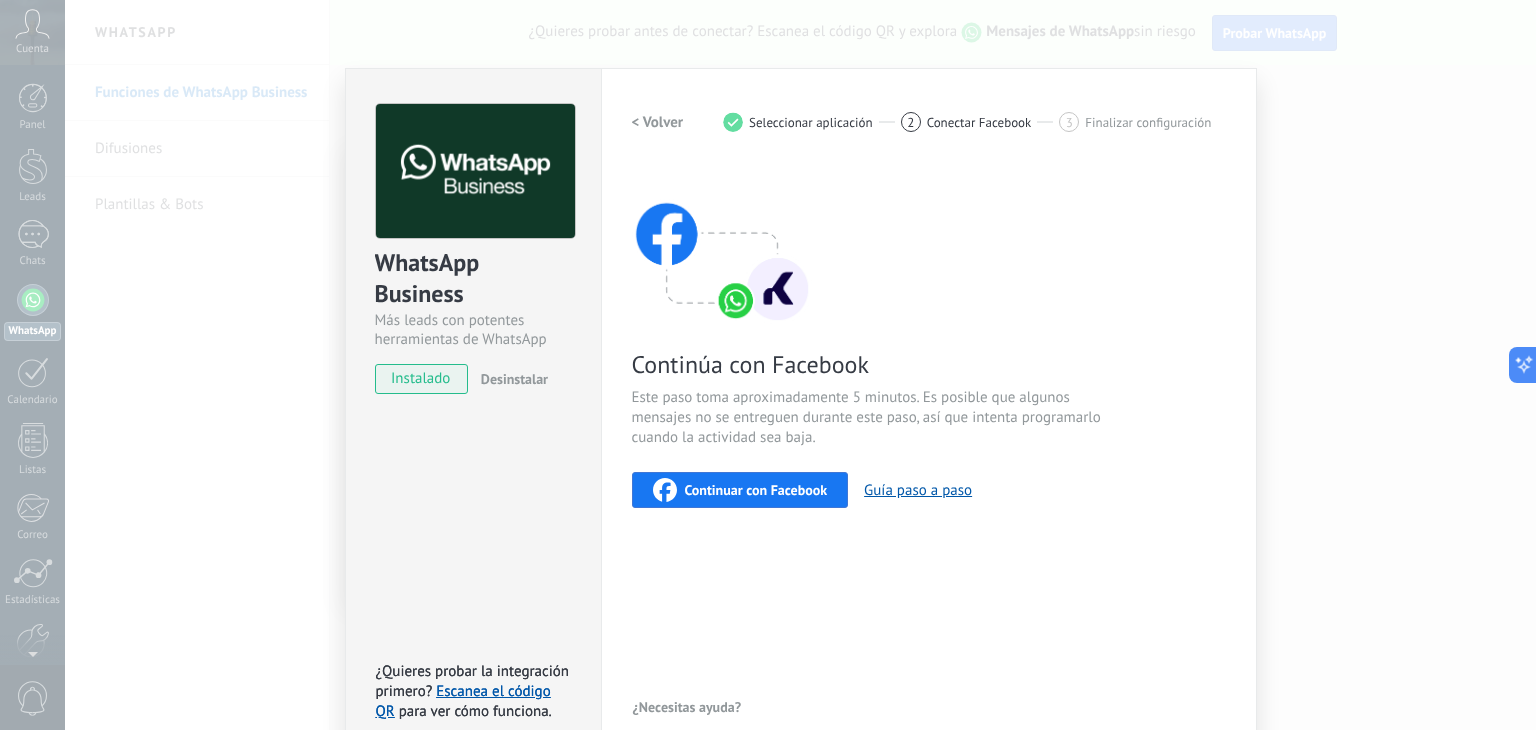 click on "Continuar con Facebook" at bounding box center (756, 490) 